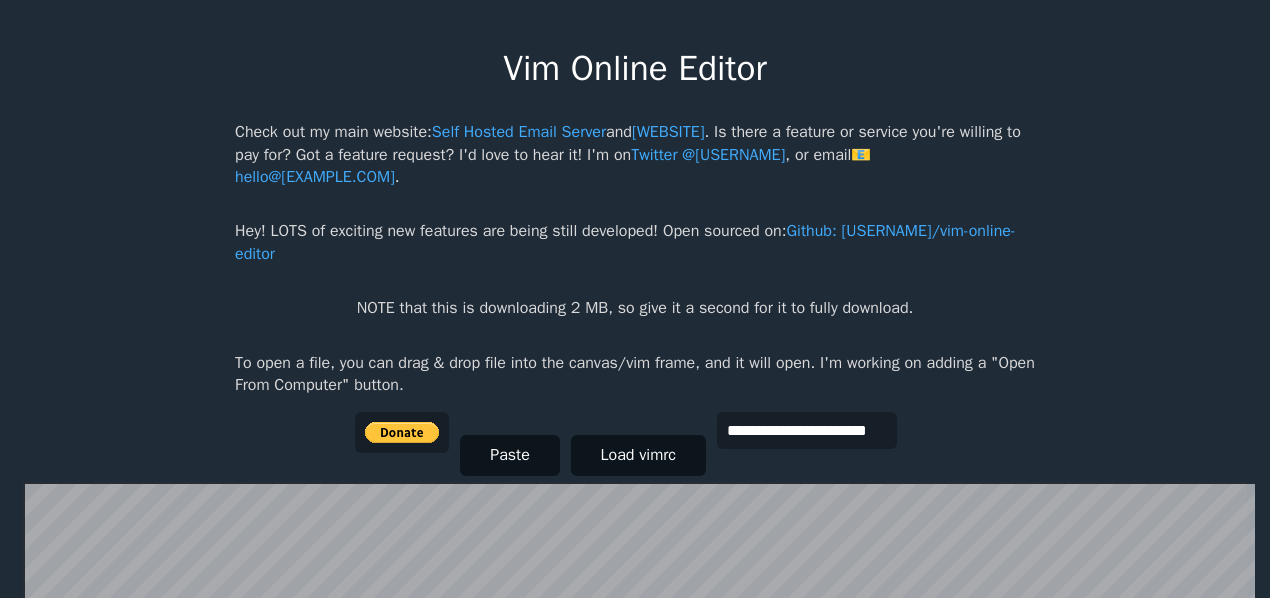 scroll, scrollTop: 0, scrollLeft: 0, axis: both 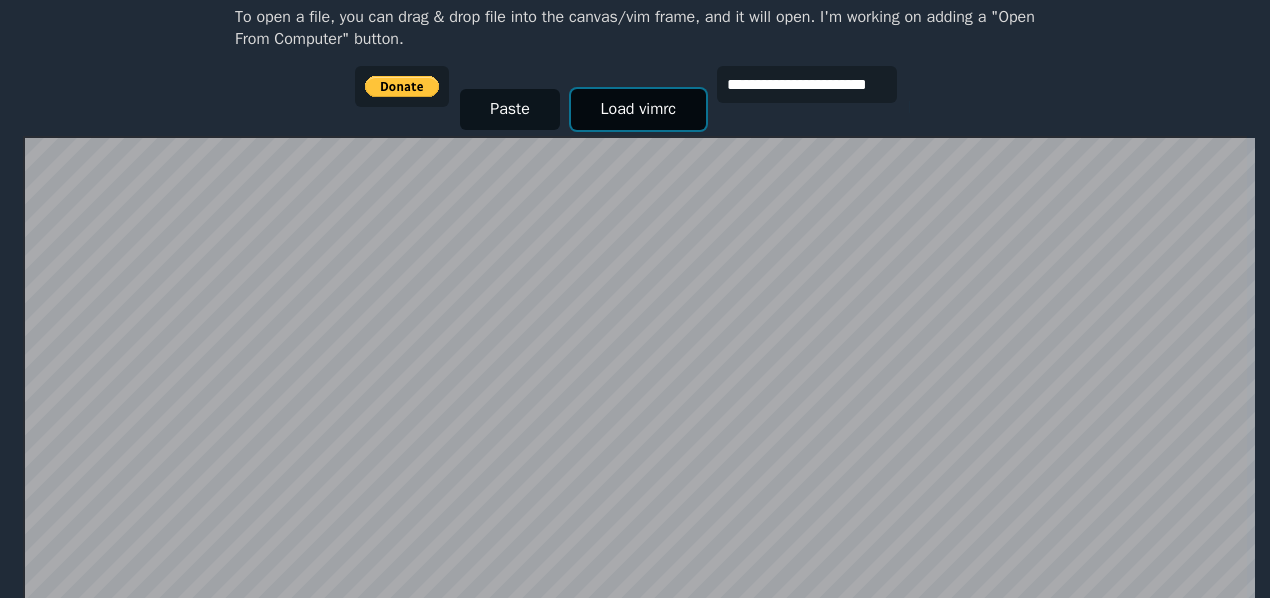 click on "Load vimrc" at bounding box center (638, 109) 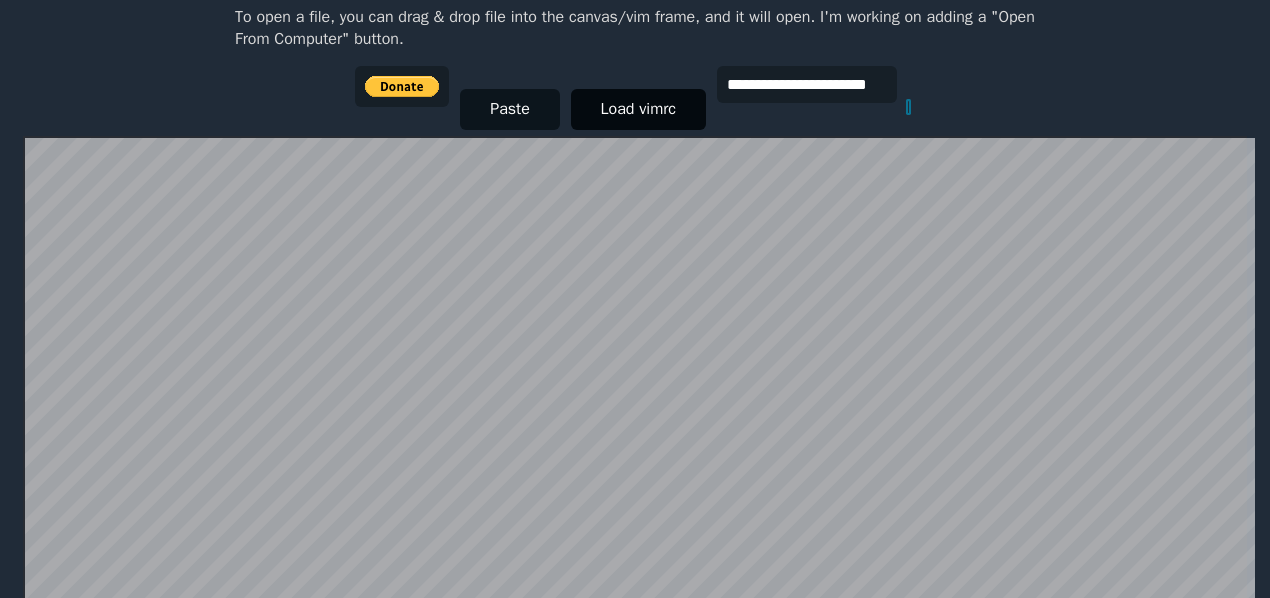 scroll, scrollTop: 433, scrollLeft: 0, axis: vertical 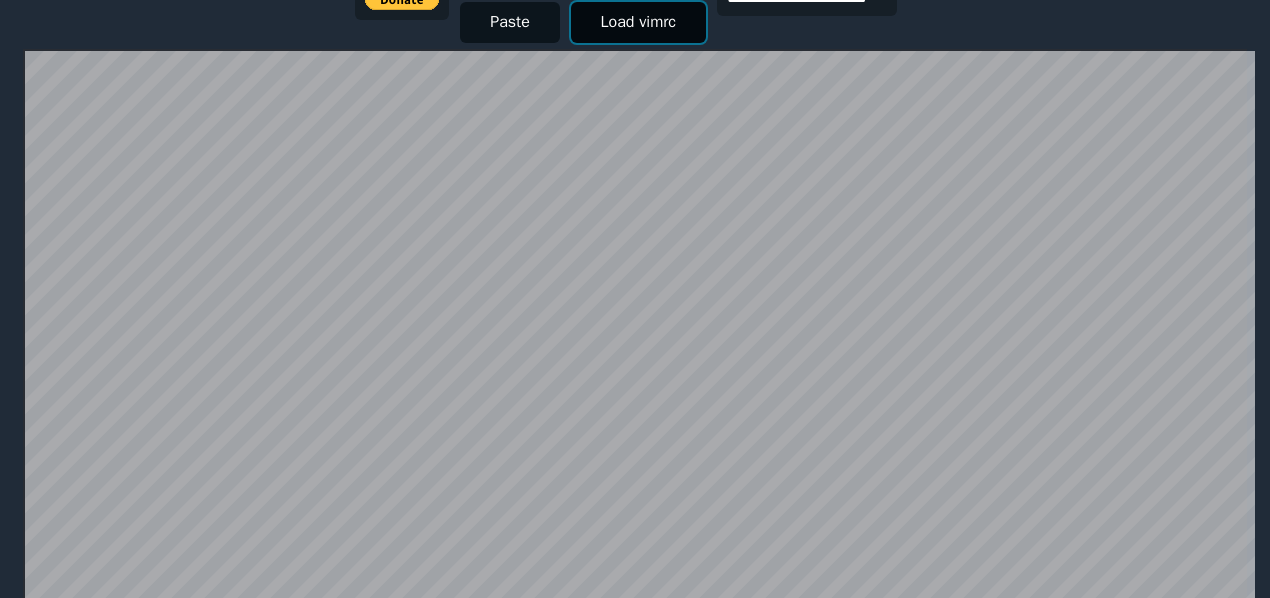click on "Load vimrc" at bounding box center (638, 22) 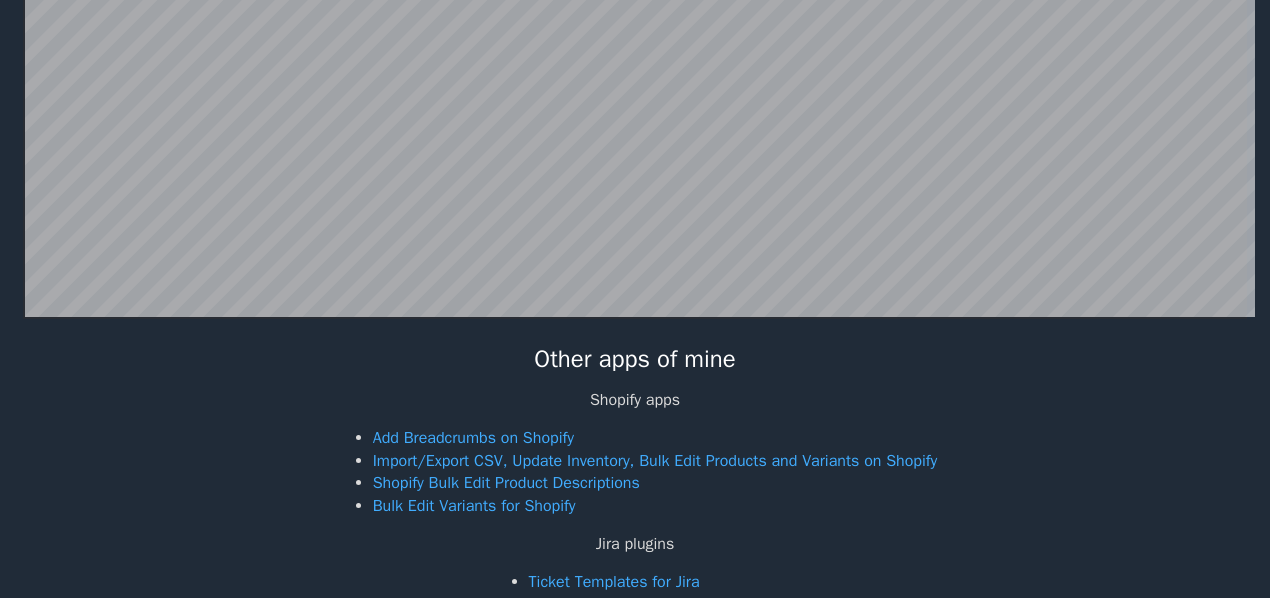 scroll, scrollTop: 729, scrollLeft: 0, axis: vertical 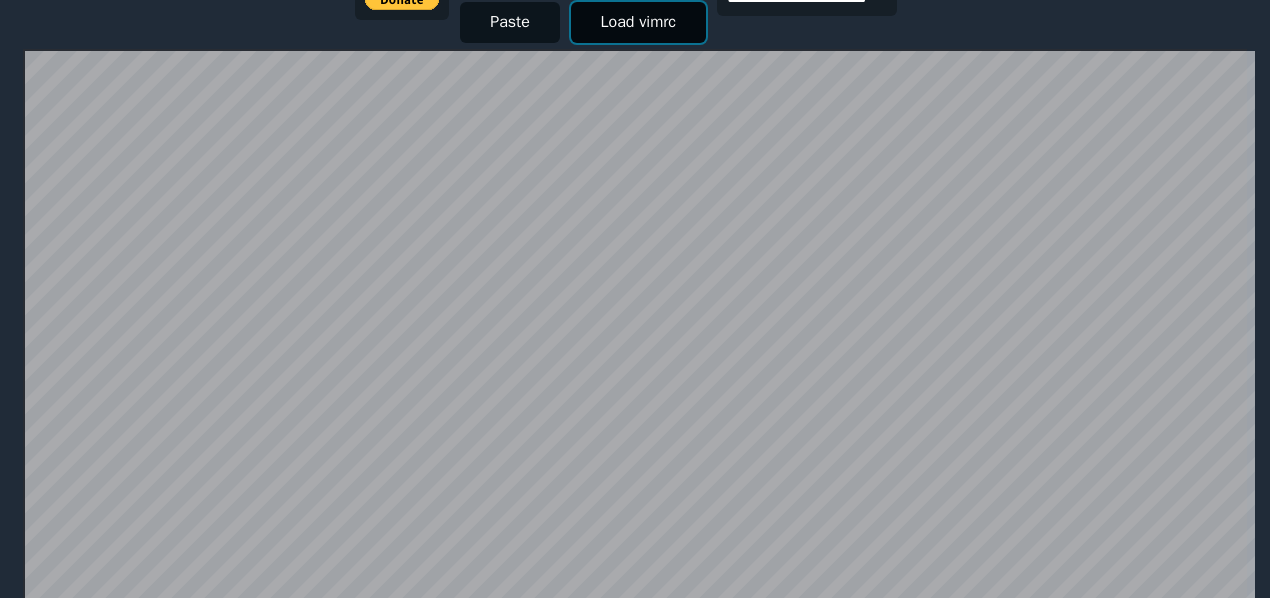 click on "Load vimrc" at bounding box center (638, 22) 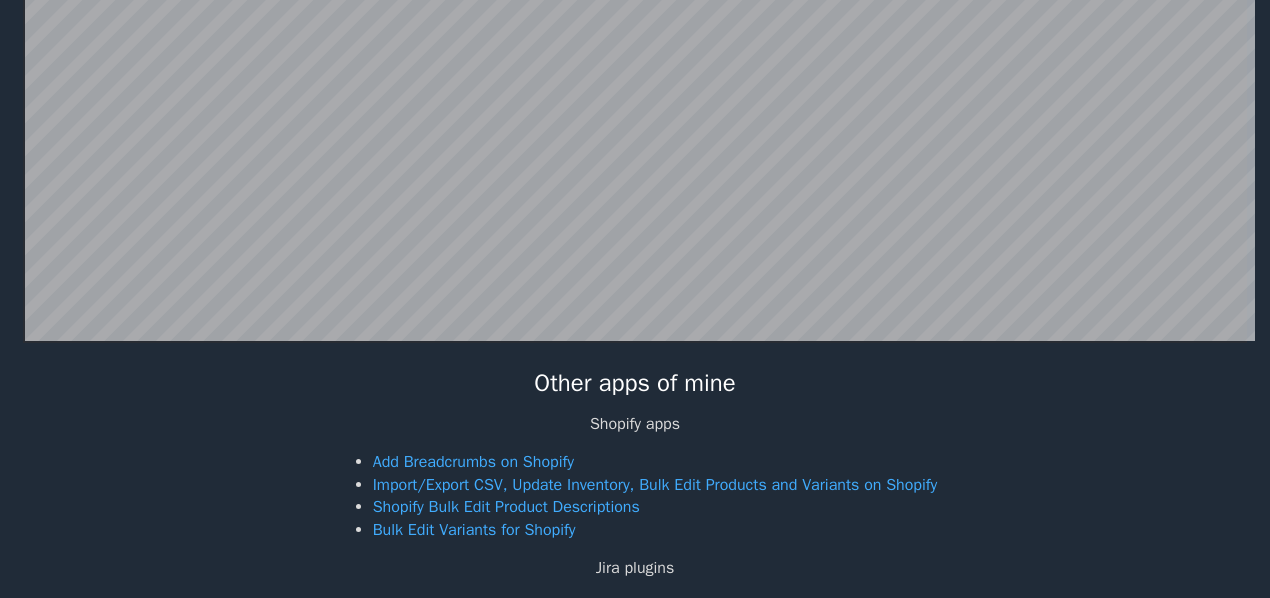 scroll, scrollTop: 715, scrollLeft: 0, axis: vertical 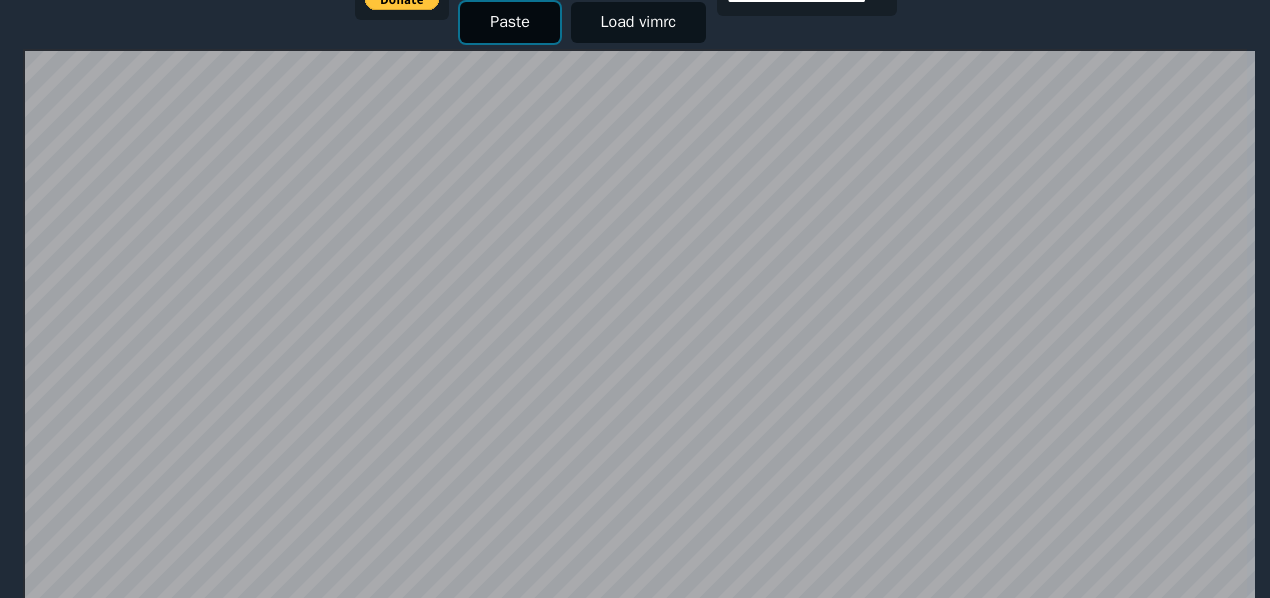 click on "Paste" at bounding box center (510, 22) 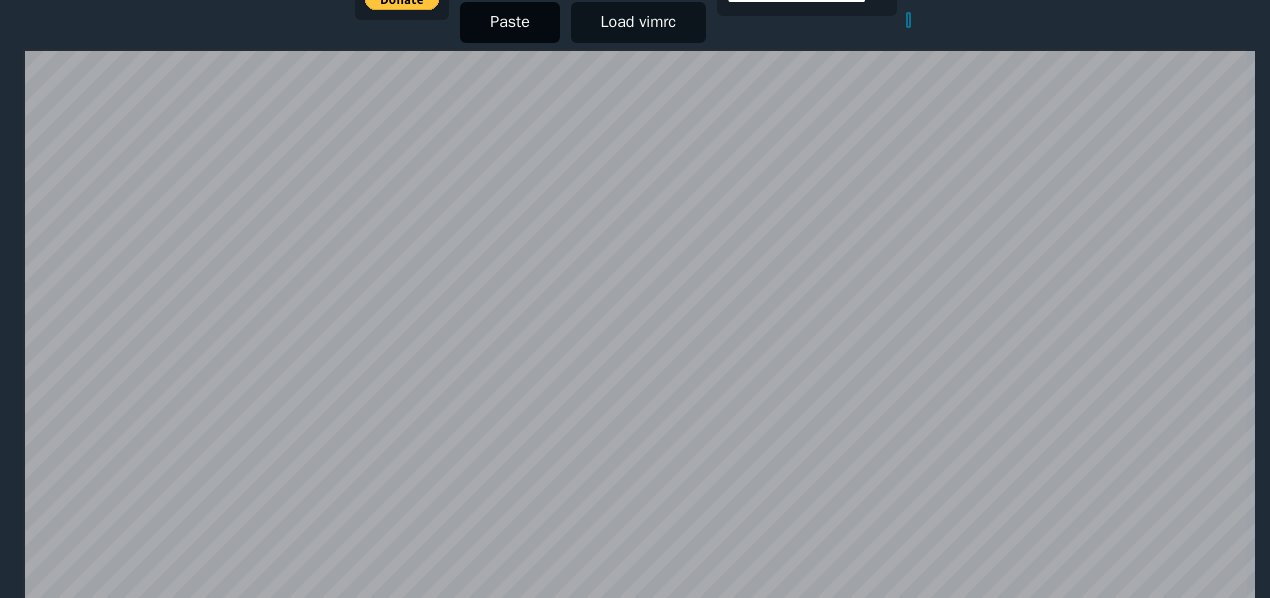 scroll, scrollTop: 435, scrollLeft: 0, axis: vertical 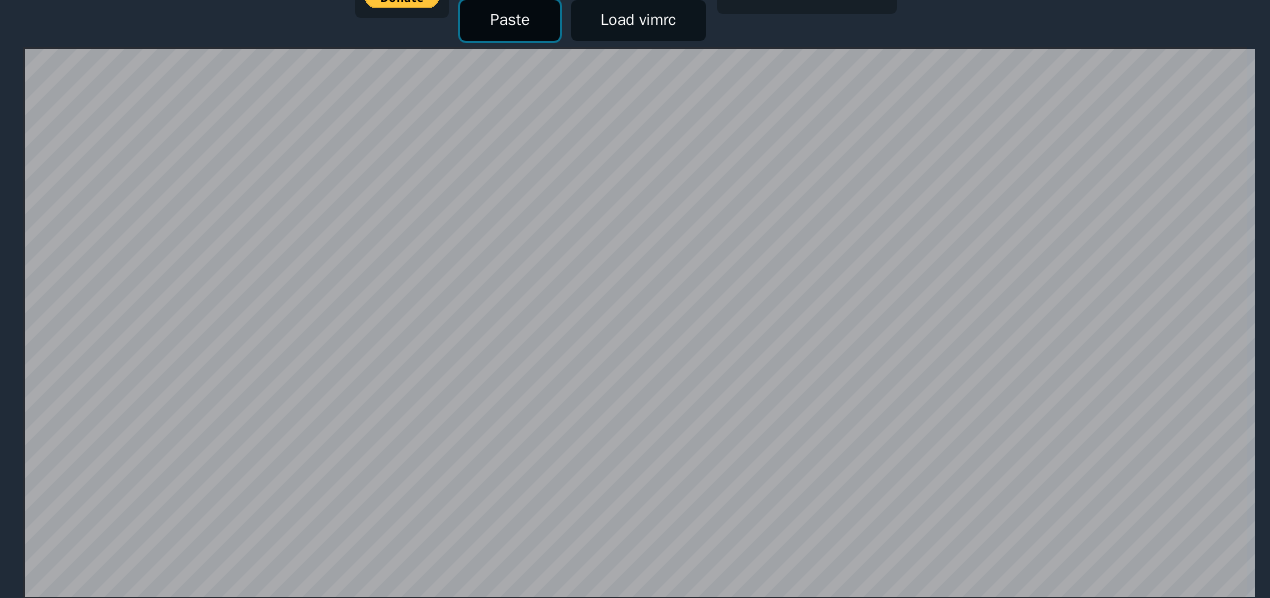 click on "Paste" at bounding box center (510, 20) 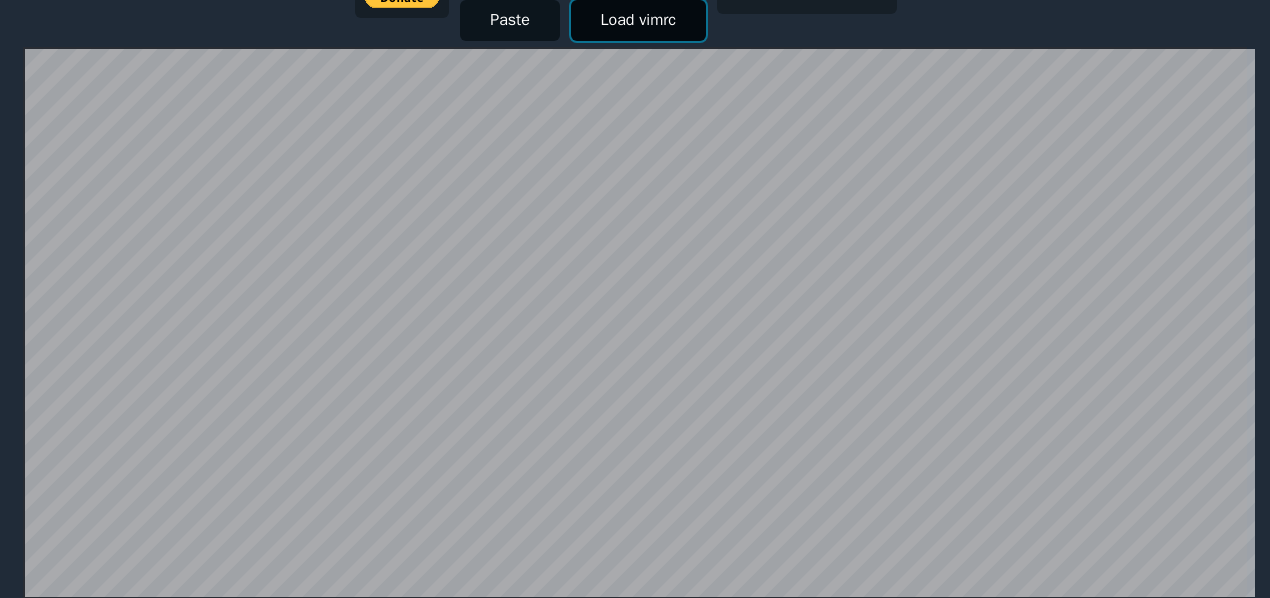 click on "Load vimrc" at bounding box center [638, 20] 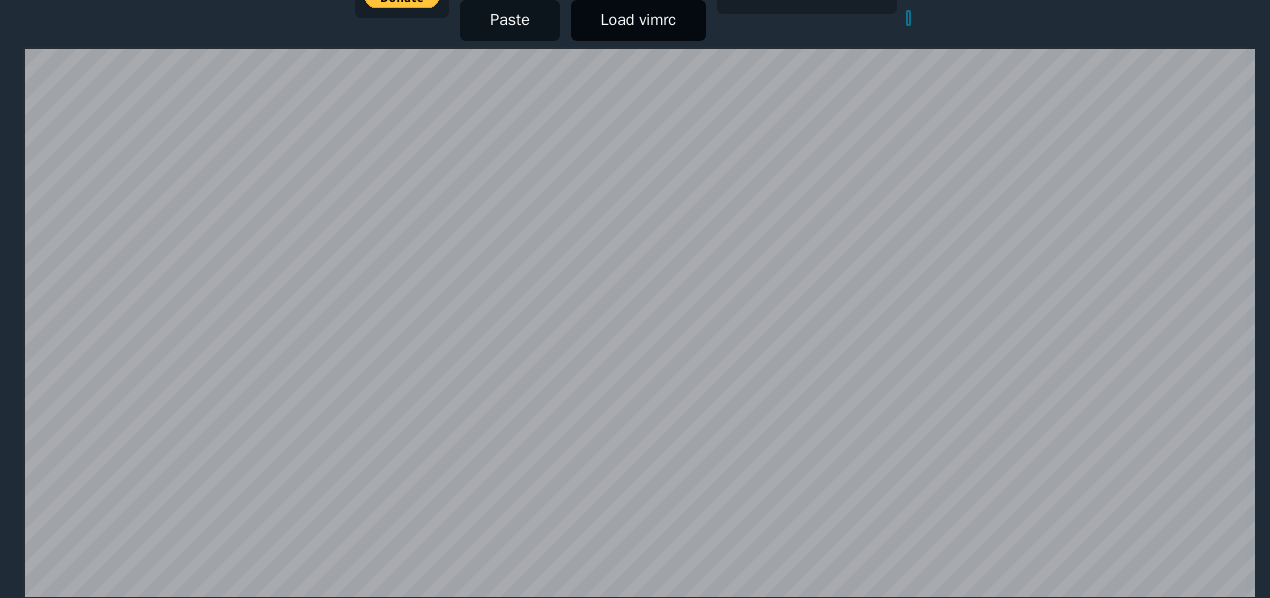 scroll, scrollTop: 433, scrollLeft: 0, axis: vertical 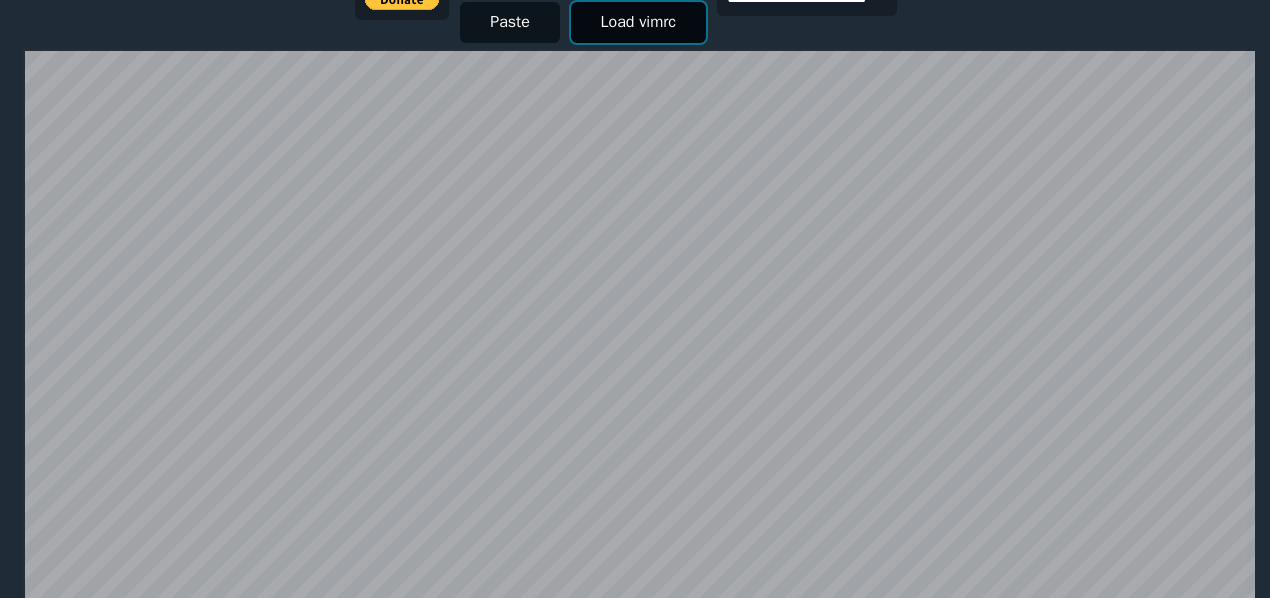 click on "Load vimrc" at bounding box center [638, 22] 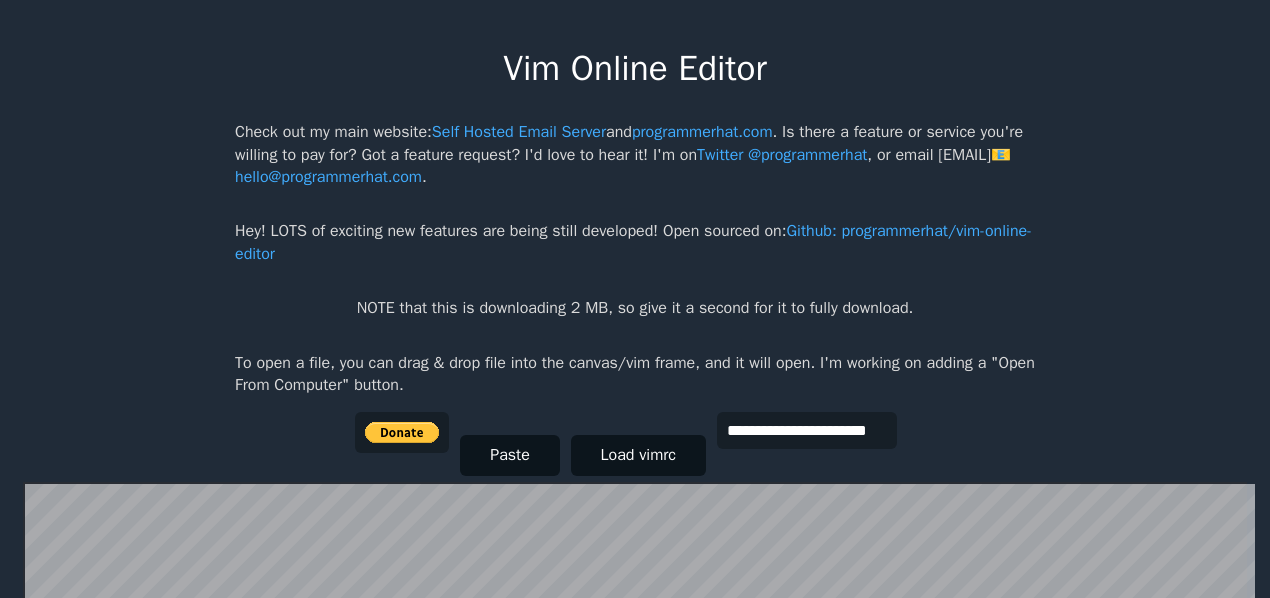 scroll, scrollTop: 433, scrollLeft: 0, axis: vertical 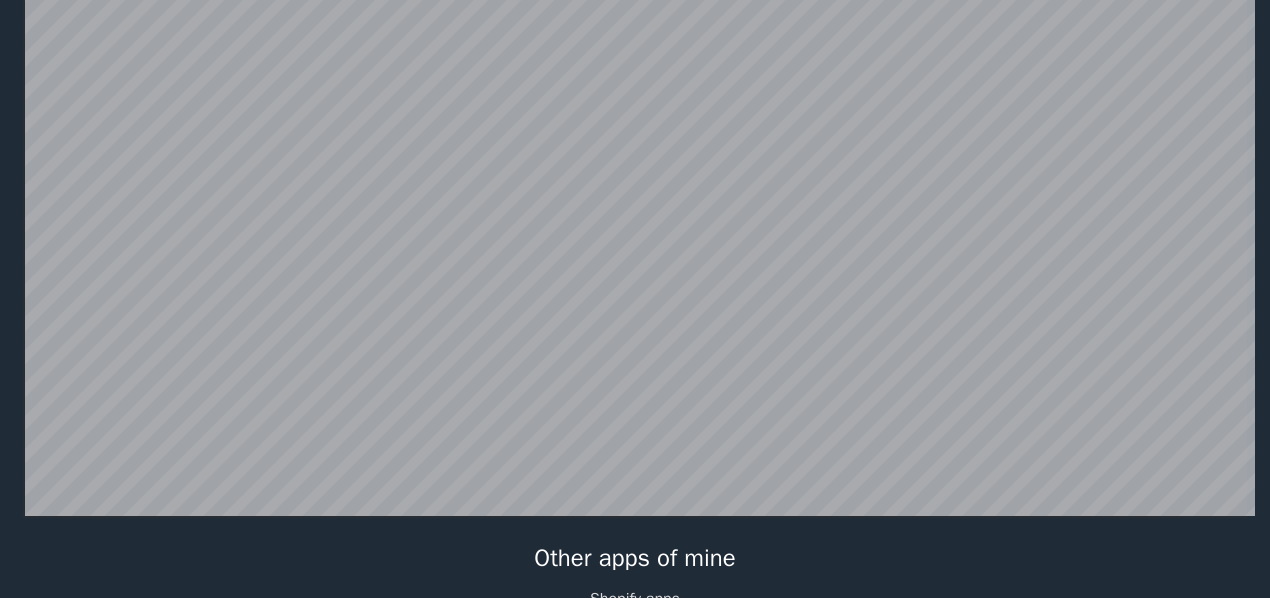 click on "**********" 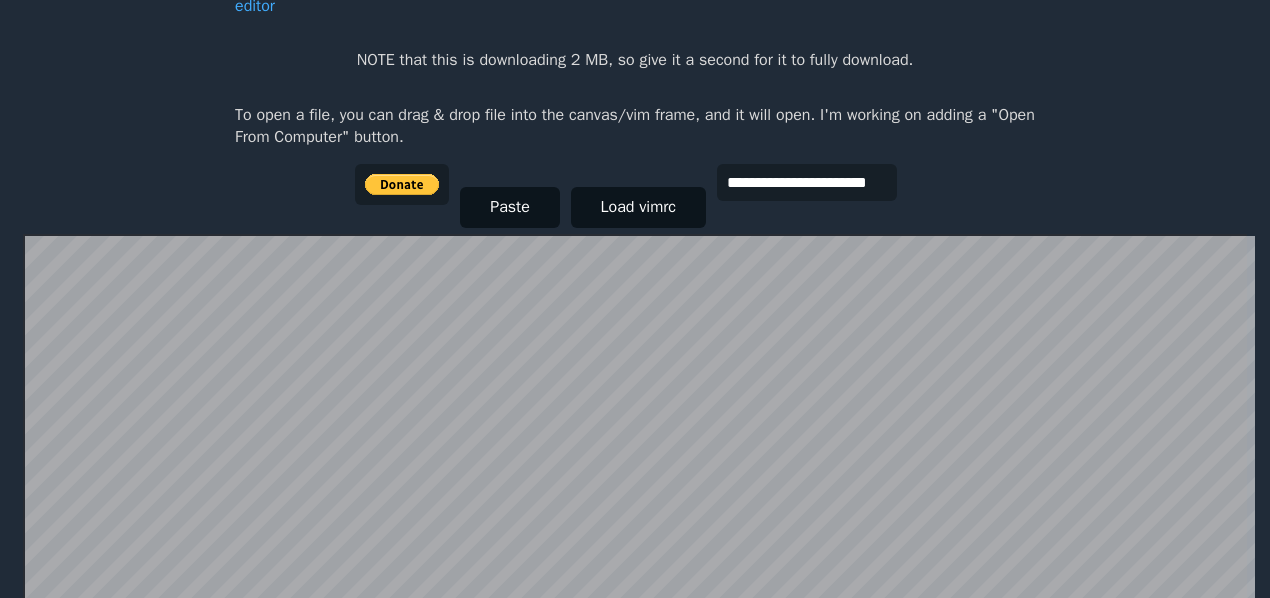 scroll, scrollTop: 236, scrollLeft: 0, axis: vertical 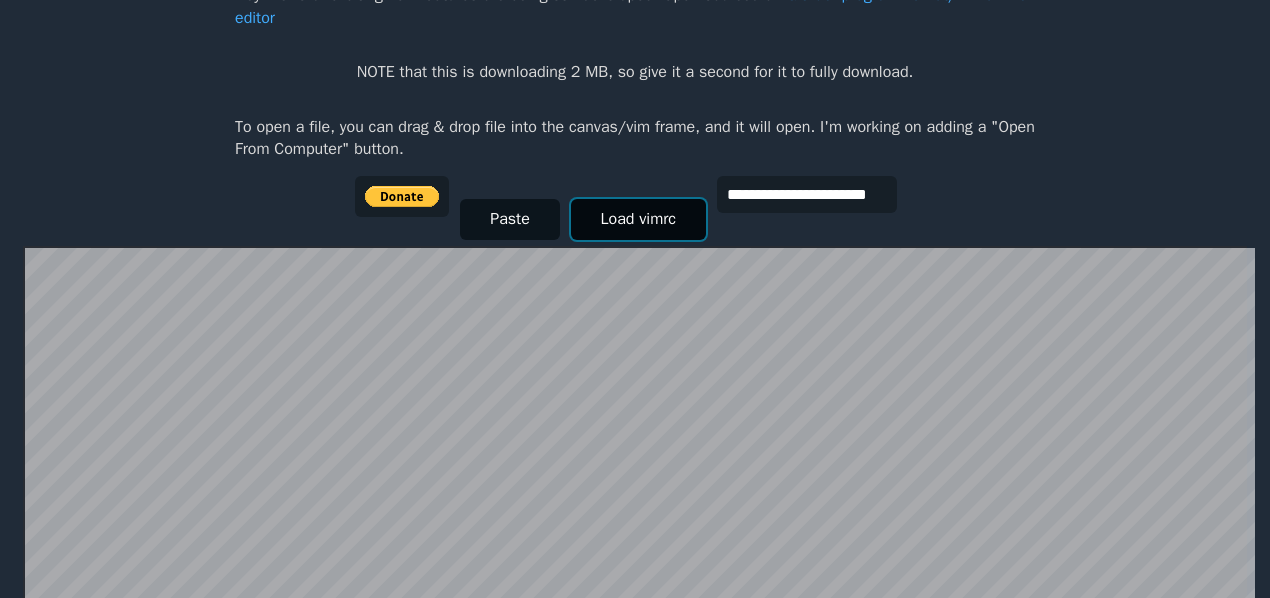 click on "Load vimrc" at bounding box center (638, 219) 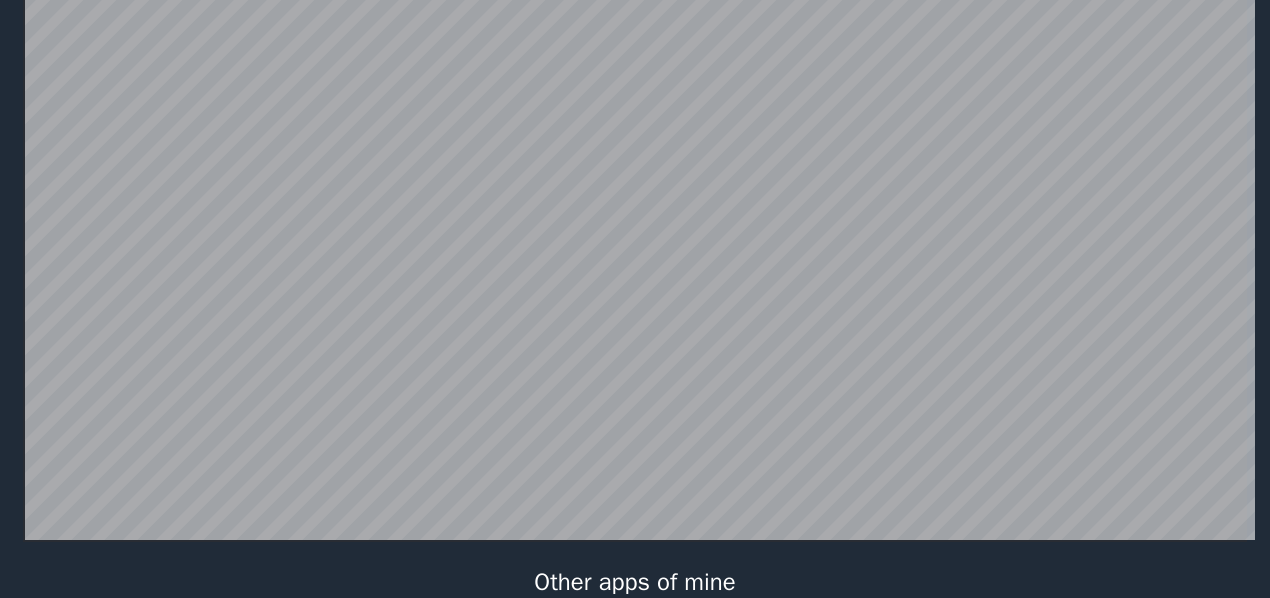 scroll, scrollTop: 499, scrollLeft: 0, axis: vertical 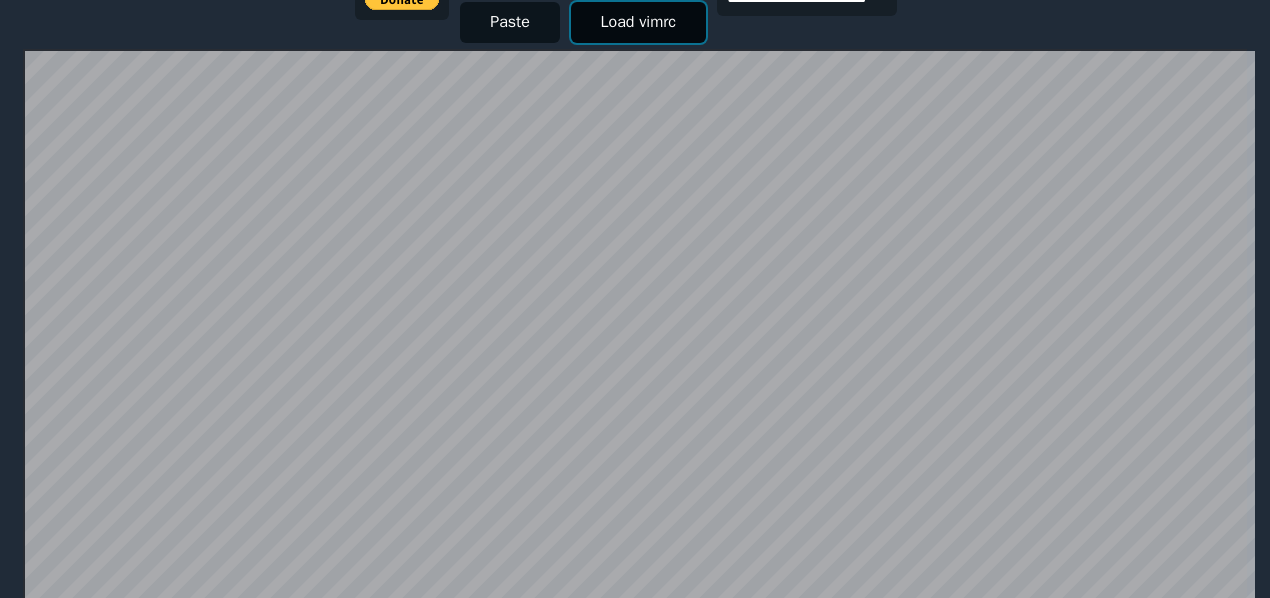 click on "Load vimrc" at bounding box center (638, 22) 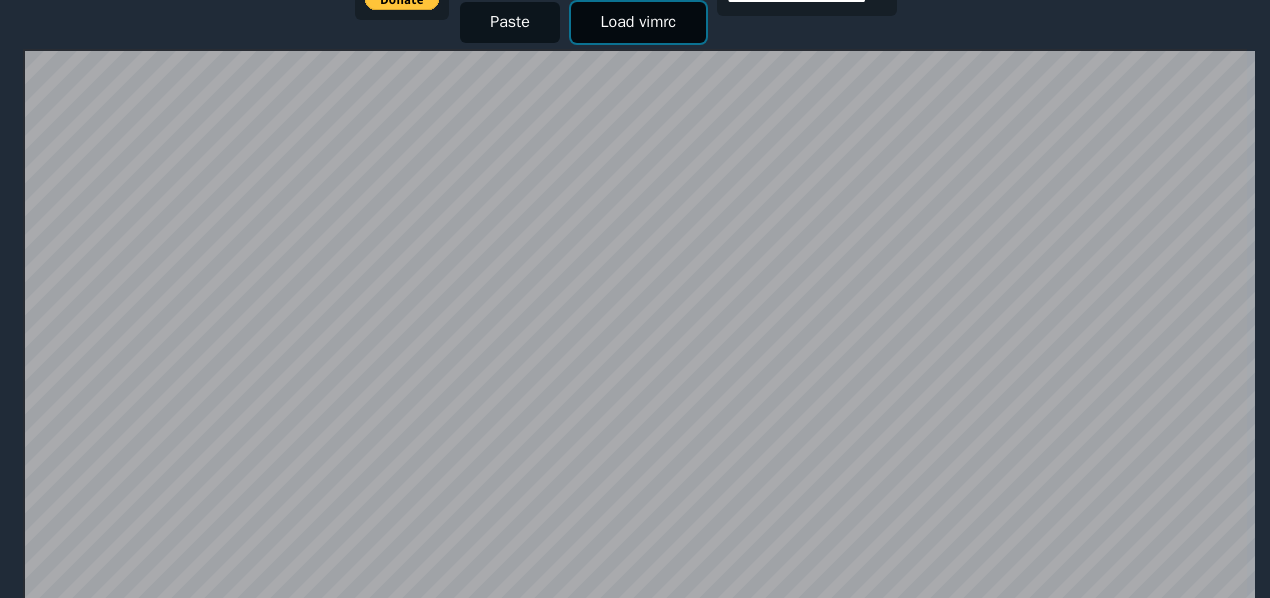 click on "Load vimrc" at bounding box center [638, 22] 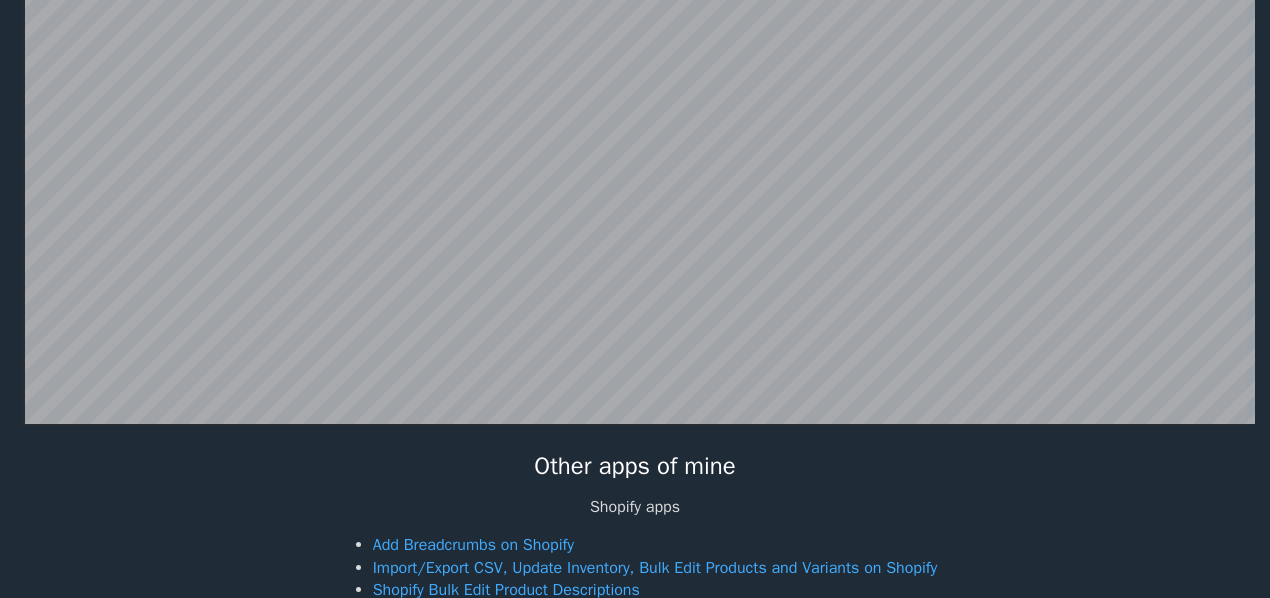 scroll, scrollTop: 624, scrollLeft: 0, axis: vertical 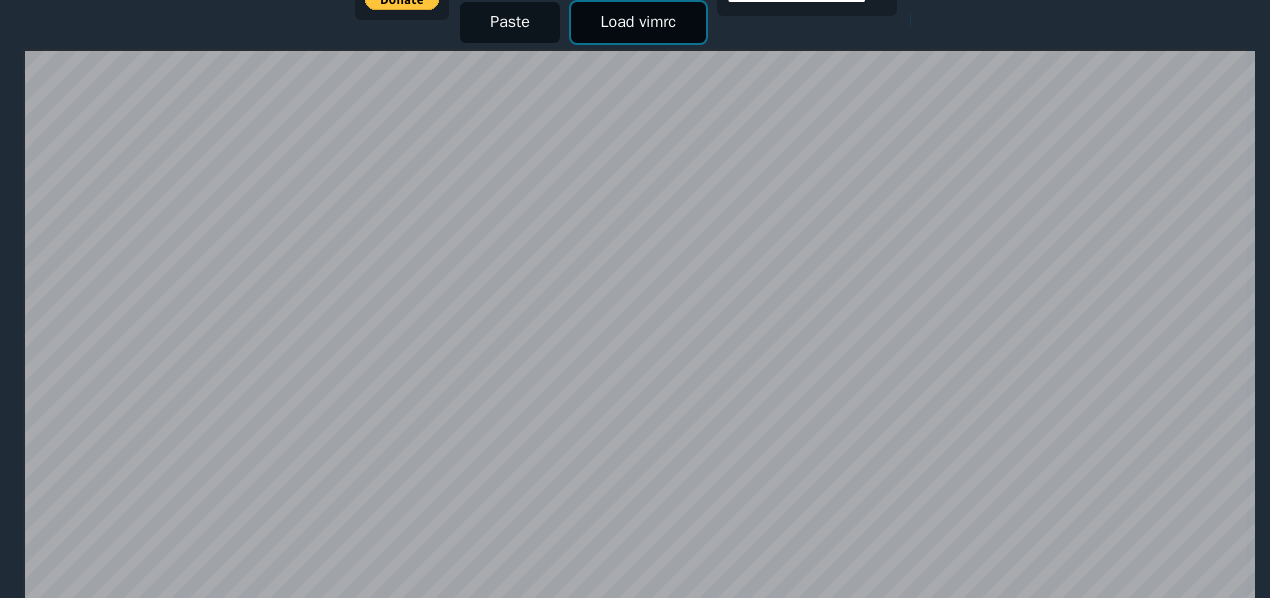 click on "Load vimrc" at bounding box center (638, 22) 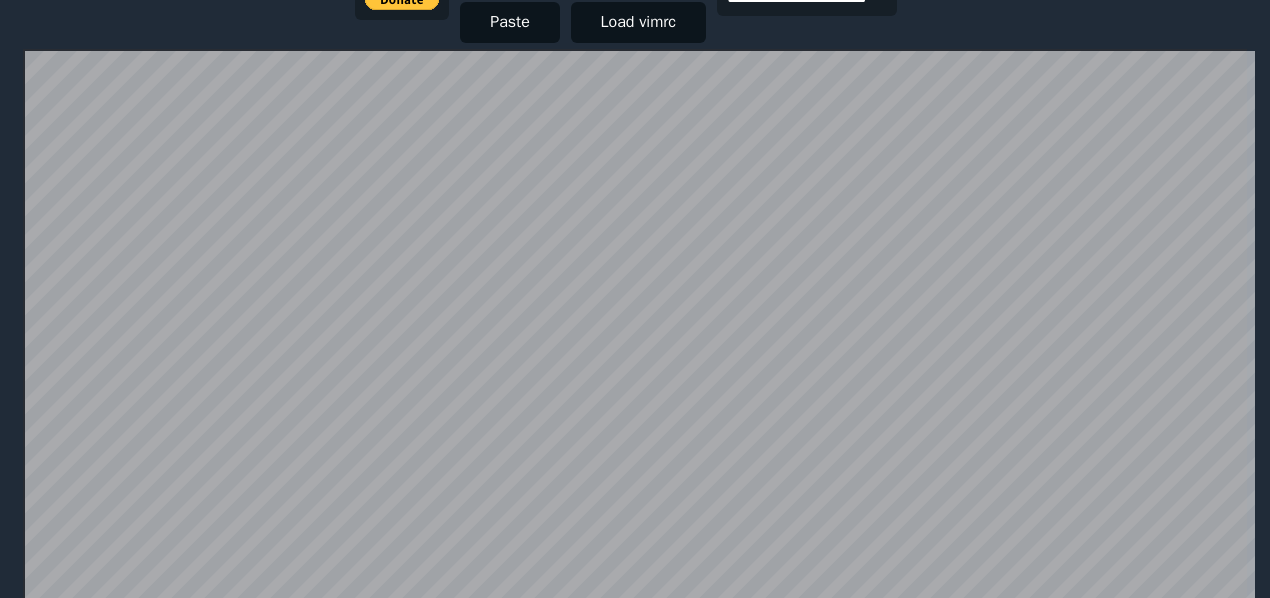 click at bounding box center [635, 325] 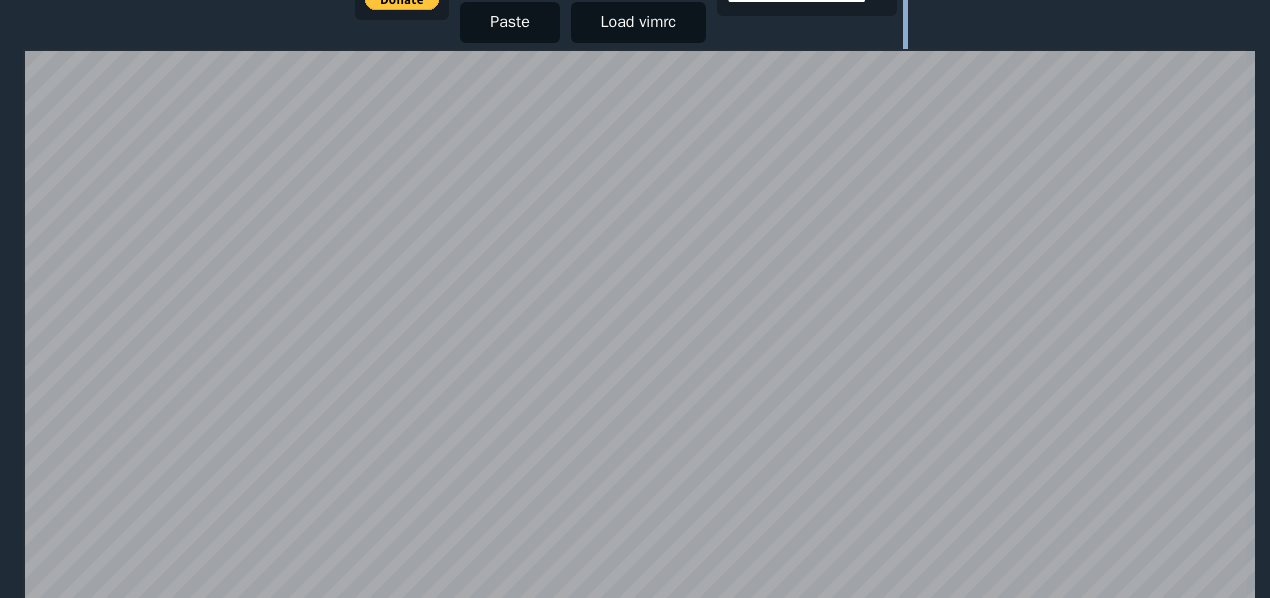 drag, startPoint x: 913, startPoint y: 19, endPoint x: 989, endPoint y: 33, distance: 77.27872 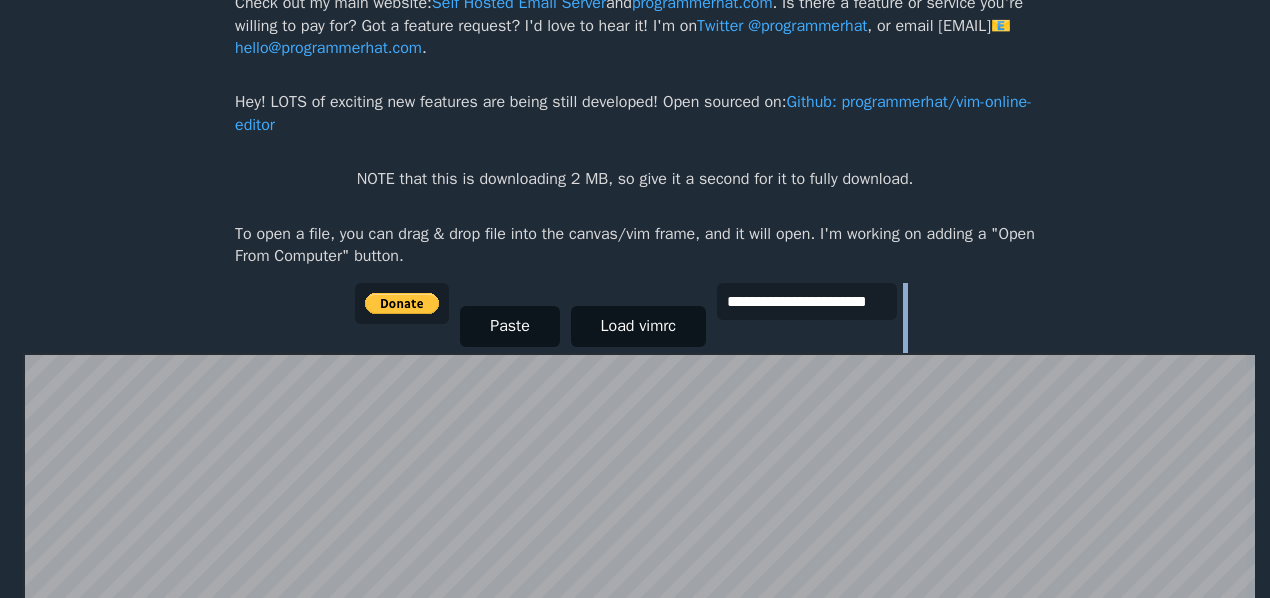 scroll, scrollTop: 130, scrollLeft: 0, axis: vertical 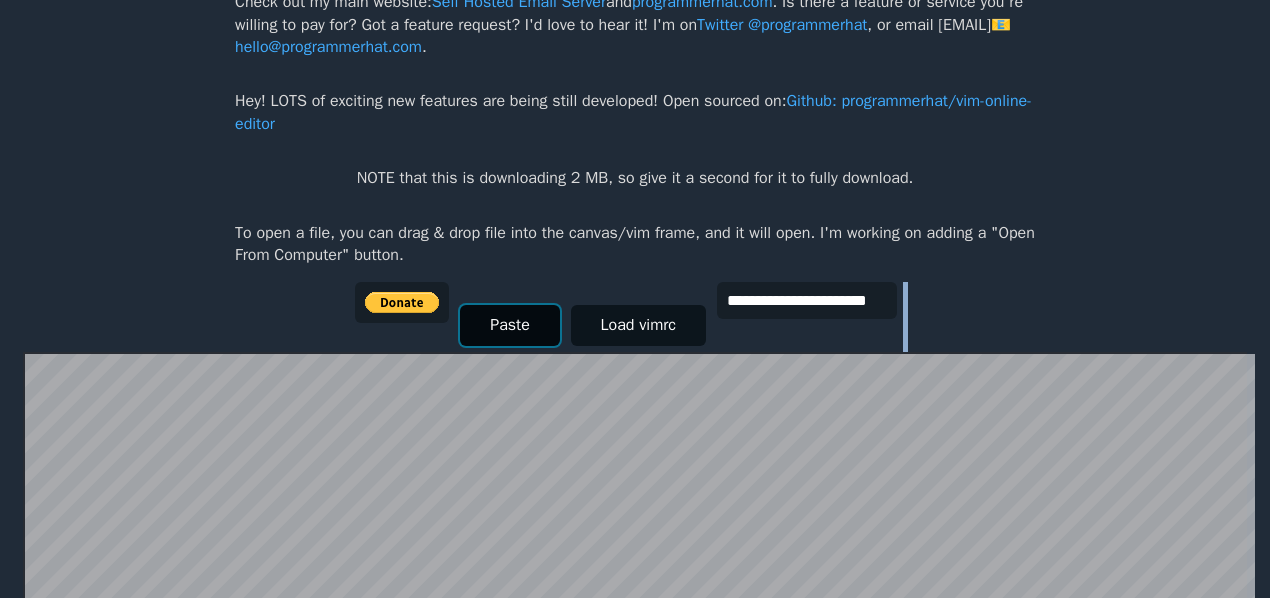 click on "Paste" at bounding box center [510, 325] 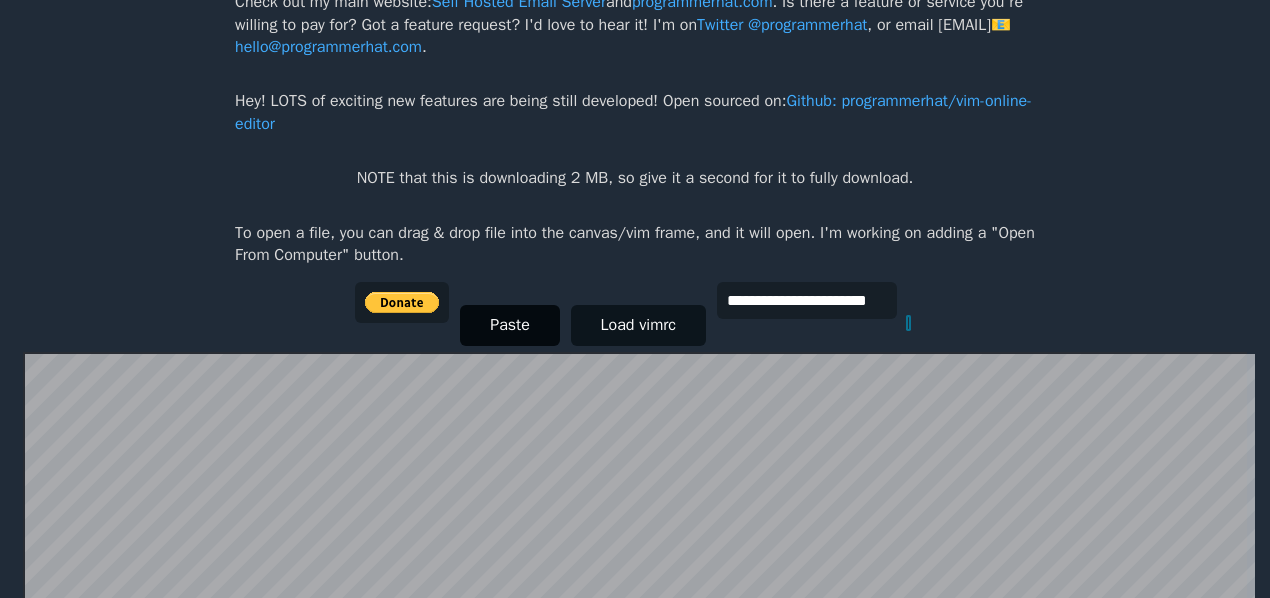 scroll, scrollTop: 435, scrollLeft: 0, axis: vertical 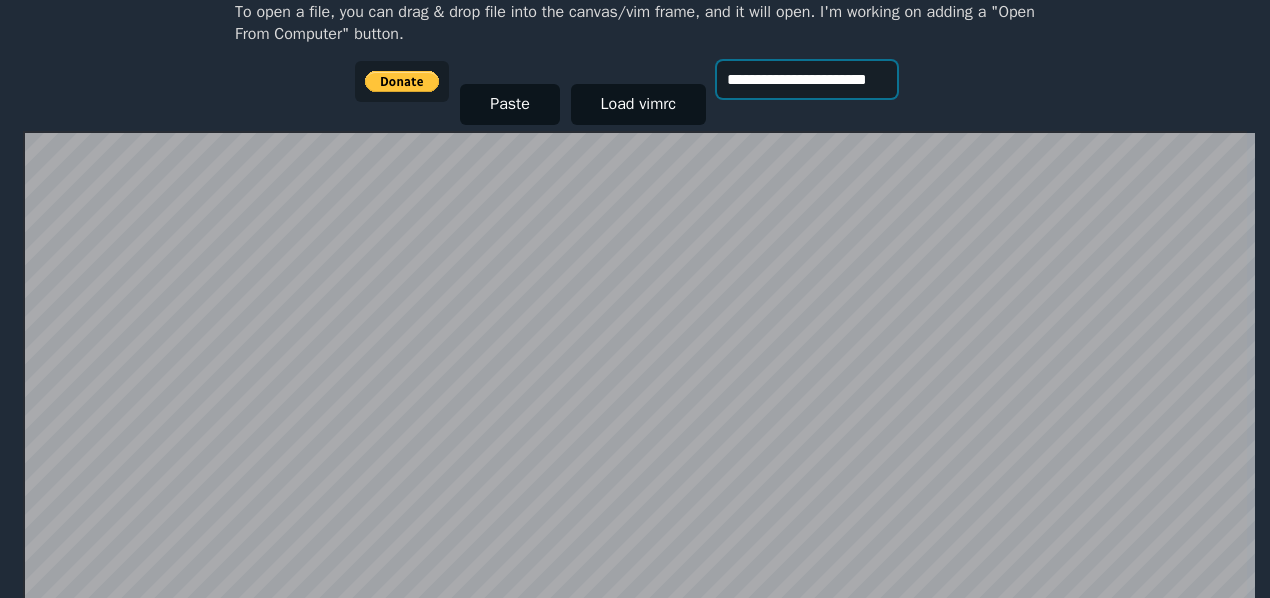 click on "**********" at bounding box center [807, 79] 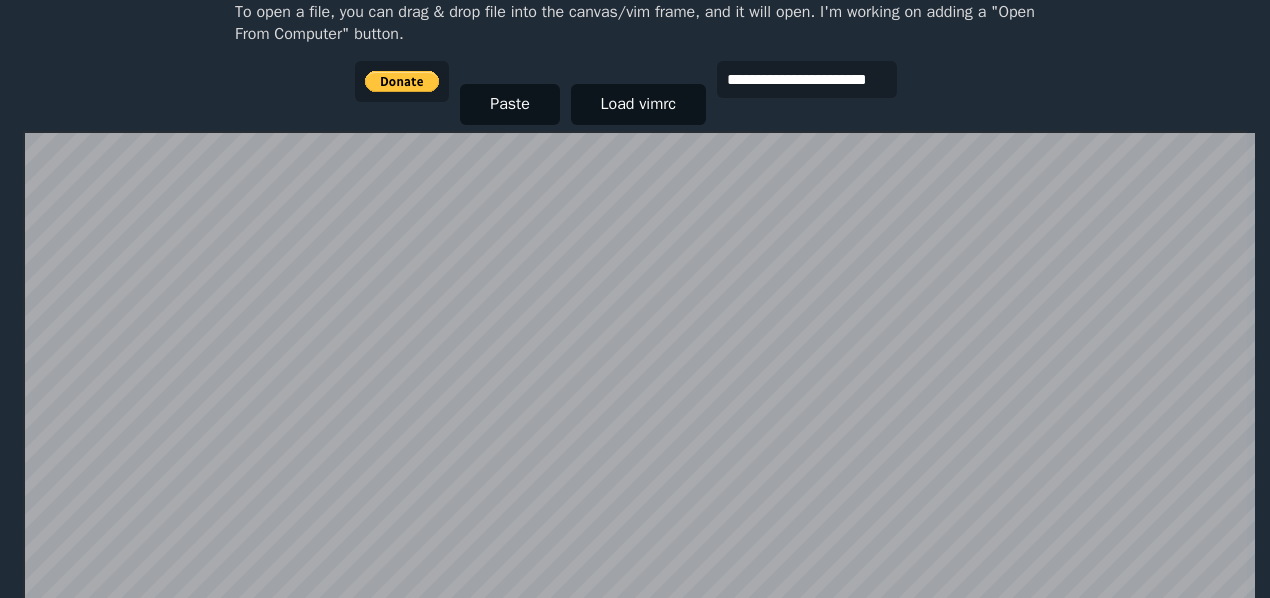 scroll, scrollTop: 433, scrollLeft: 0, axis: vertical 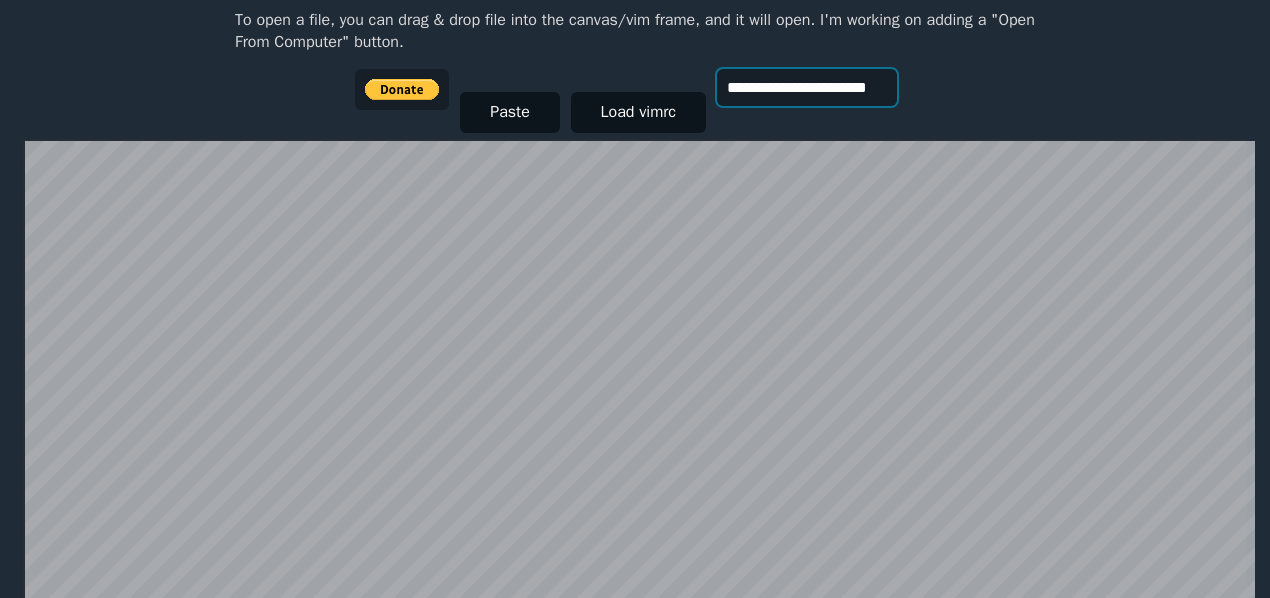 click on "**********" at bounding box center (807, 87) 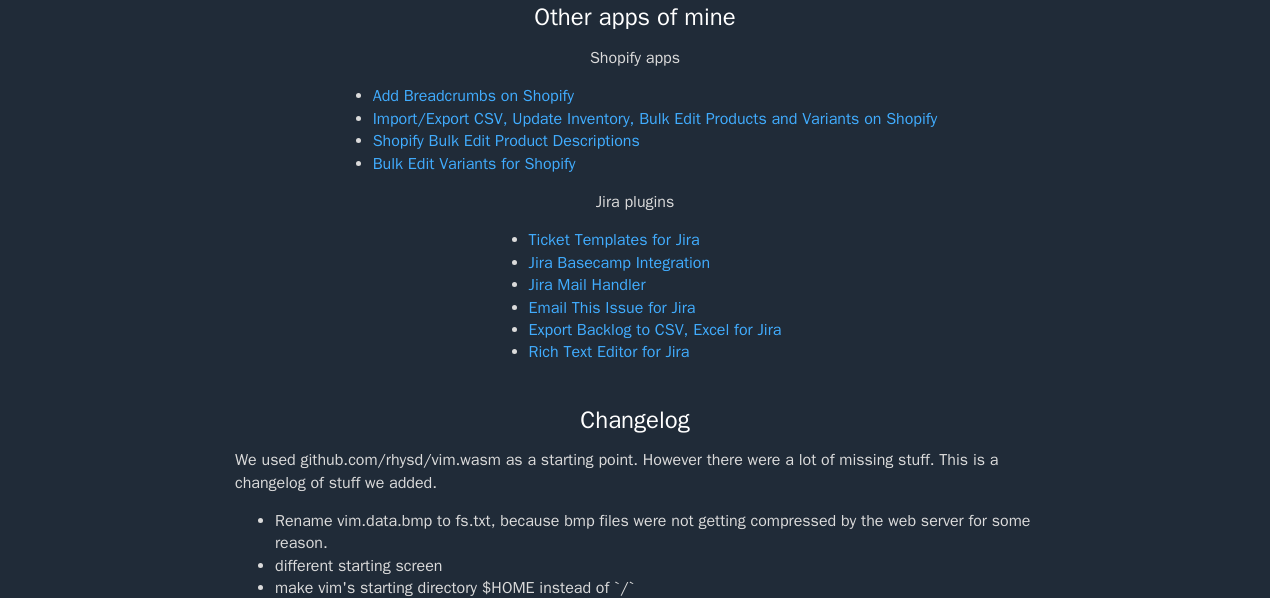 scroll, scrollTop: 1065, scrollLeft: 0, axis: vertical 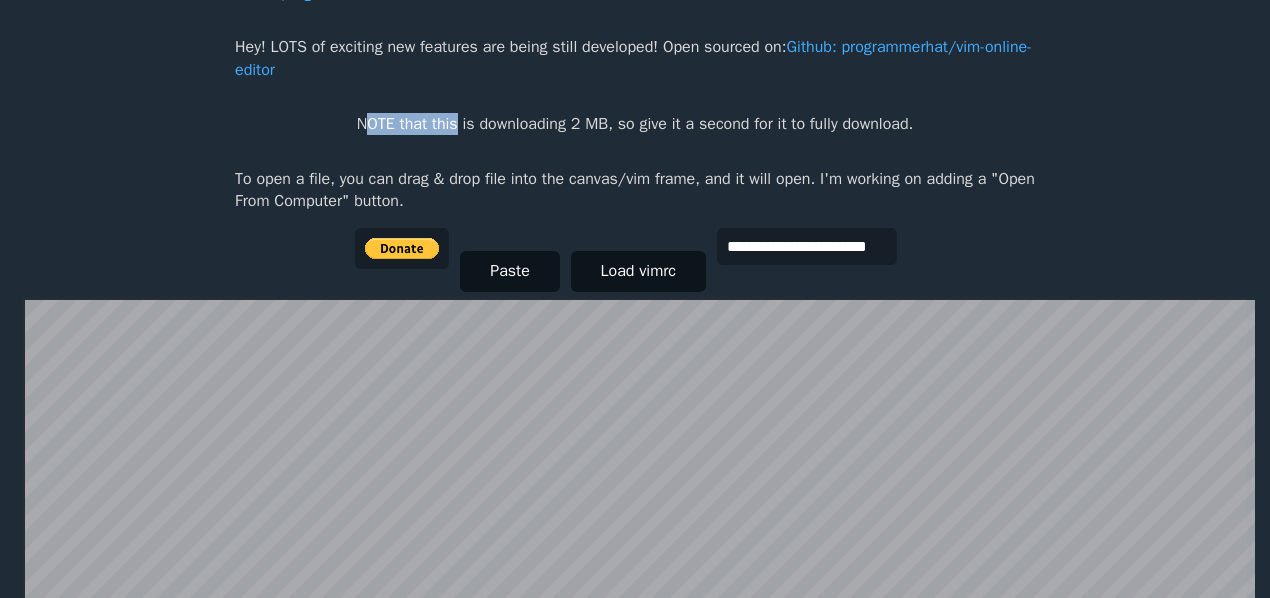 drag, startPoint x: 360, startPoint y: 125, endPoint x: 453, endPoint y: 129, distance: 93.08598 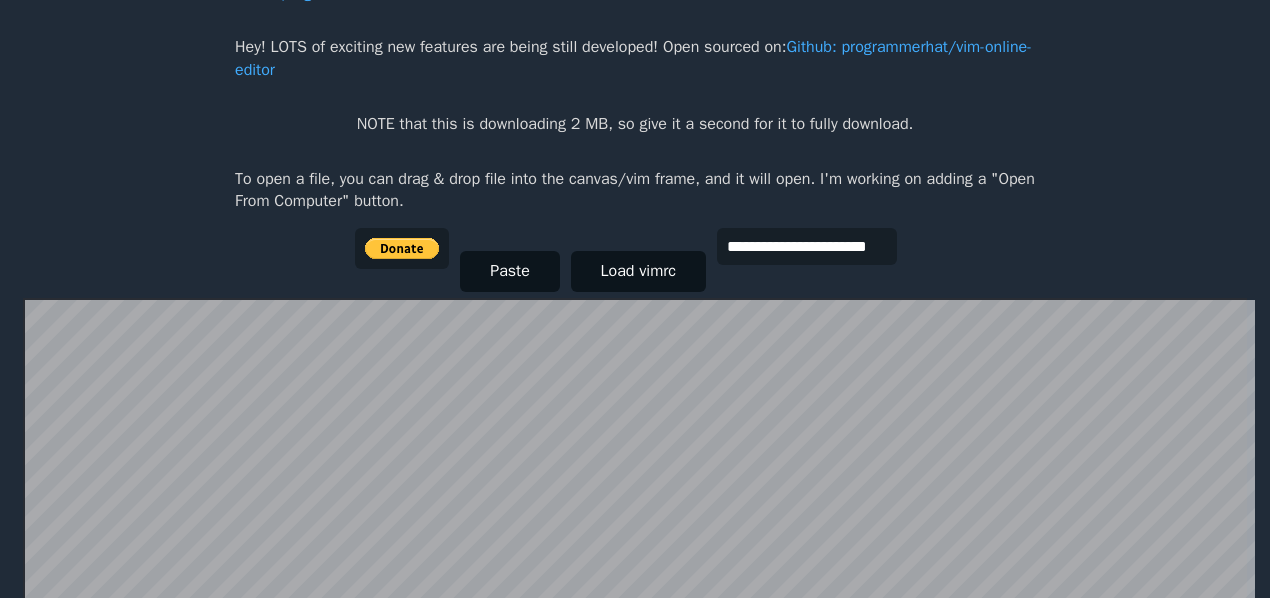 drag, startPoint x: 661, startPoint y: 115, endPoint x: 540, endPoint y: 136, distance: 122.80879 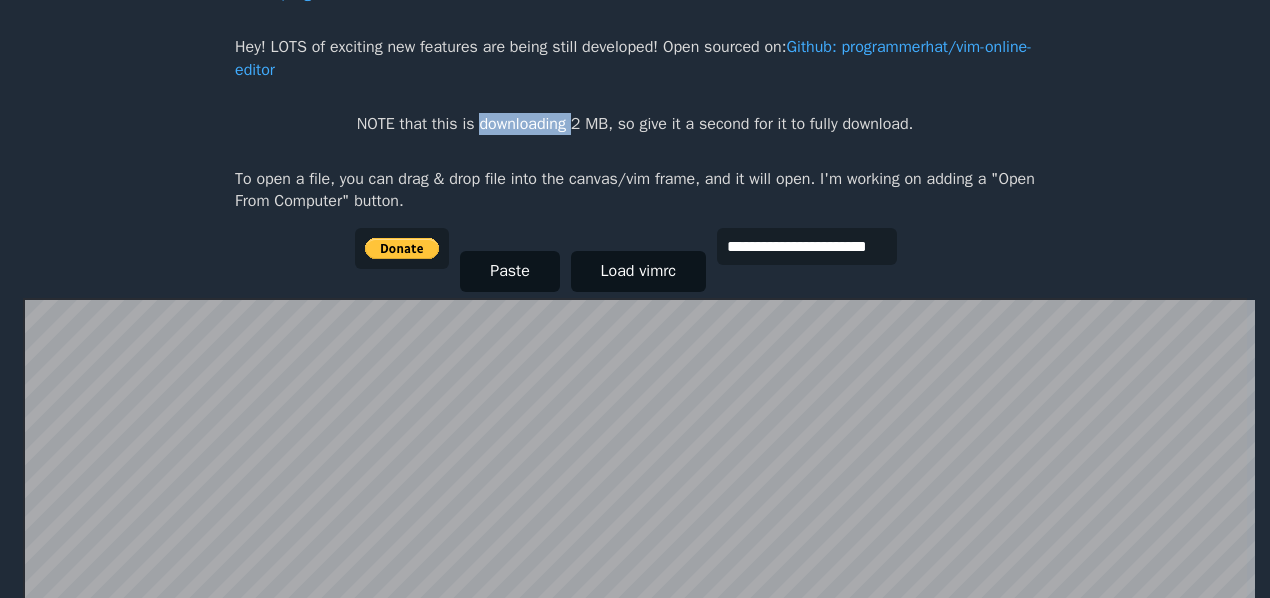 click on "**********" at bounding box center [635, 135] 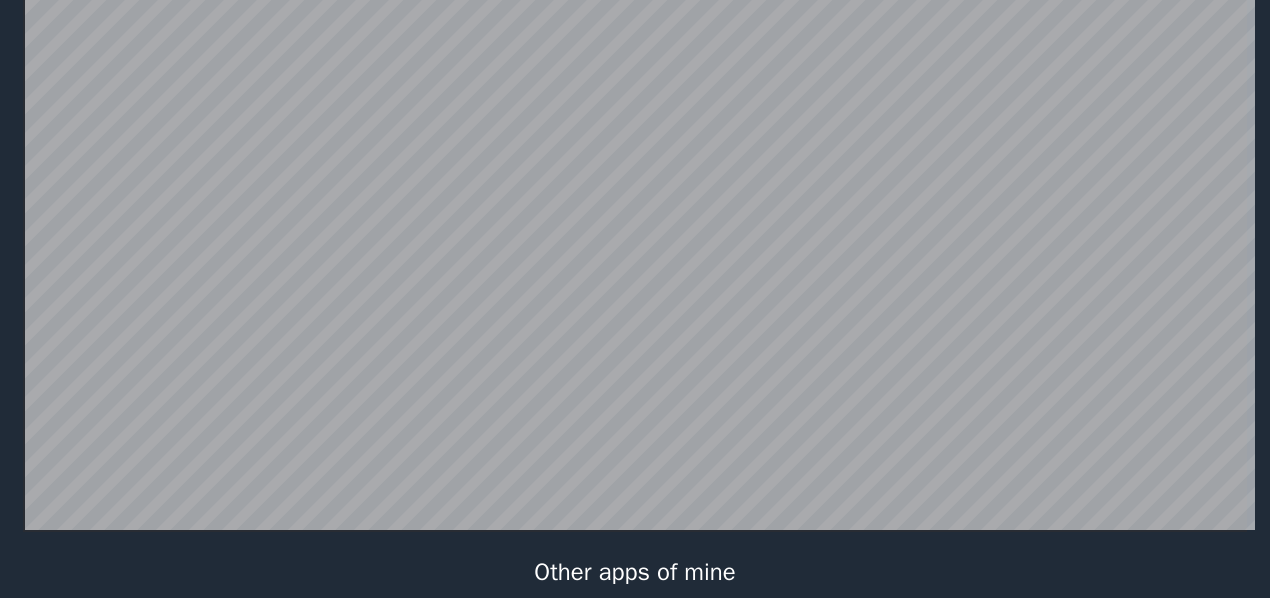 scroll, scrollTop: 481, scrollLeft: 0, axis: vertical 